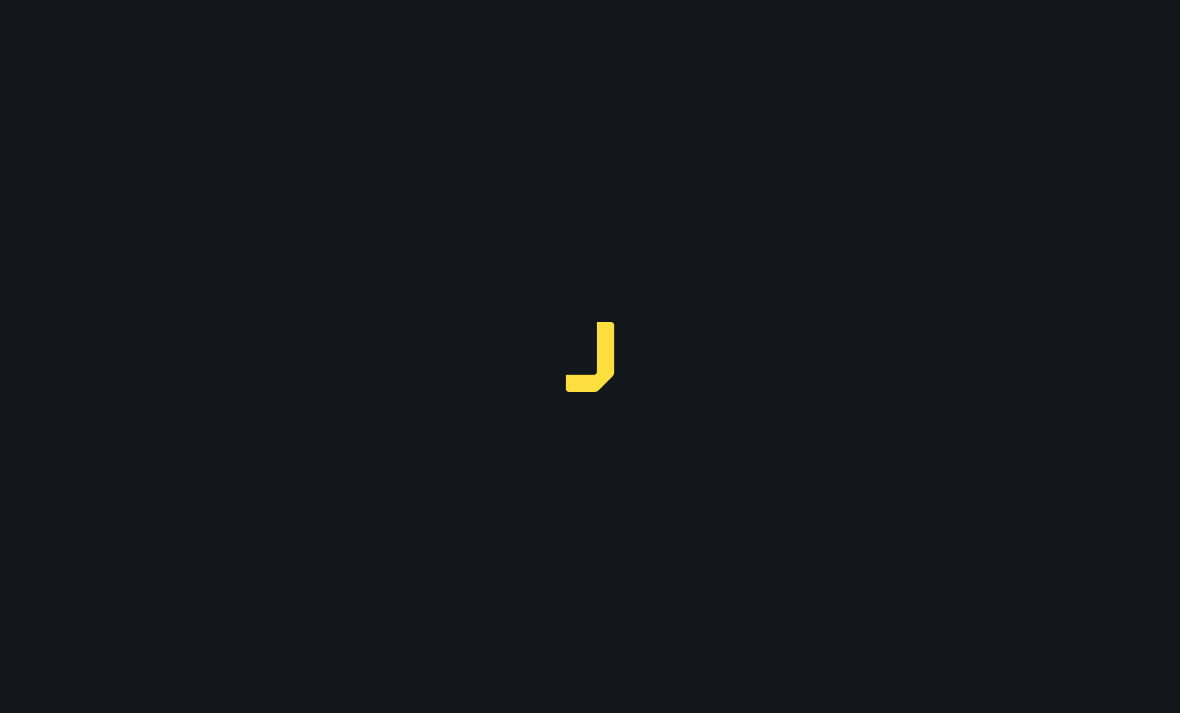 scroll, scrollTop: 0, scrollLeft: 0, axis: both 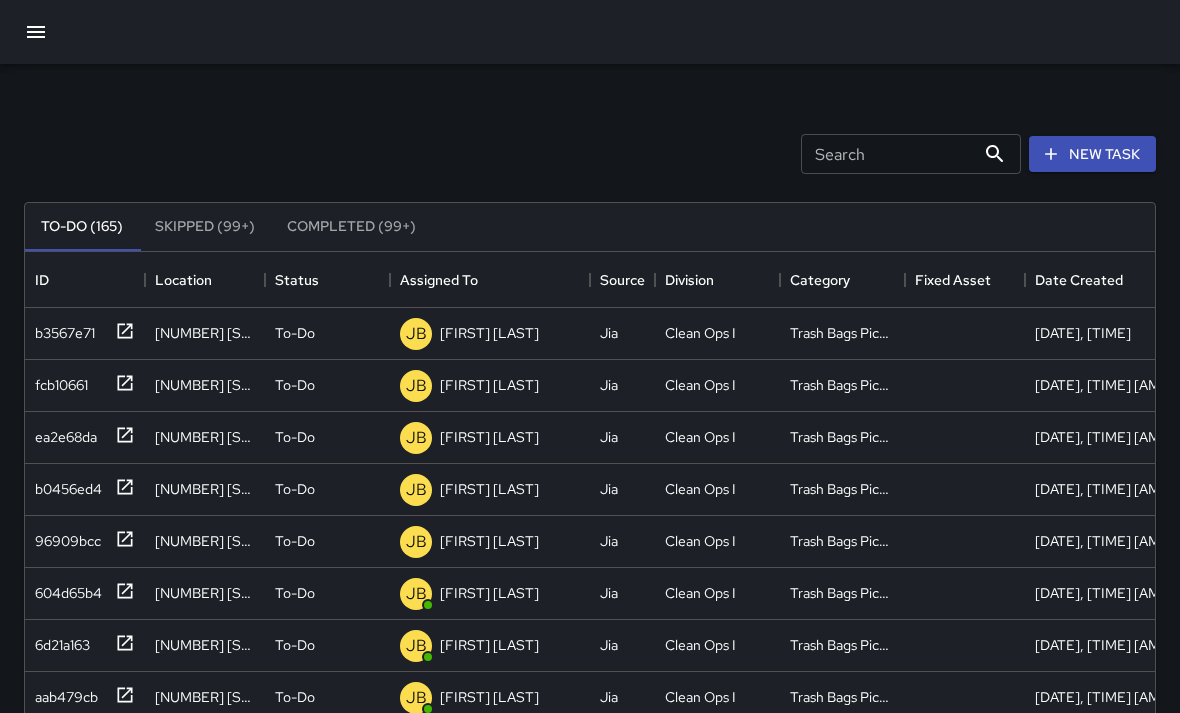 click at bounding box center (36, 32) 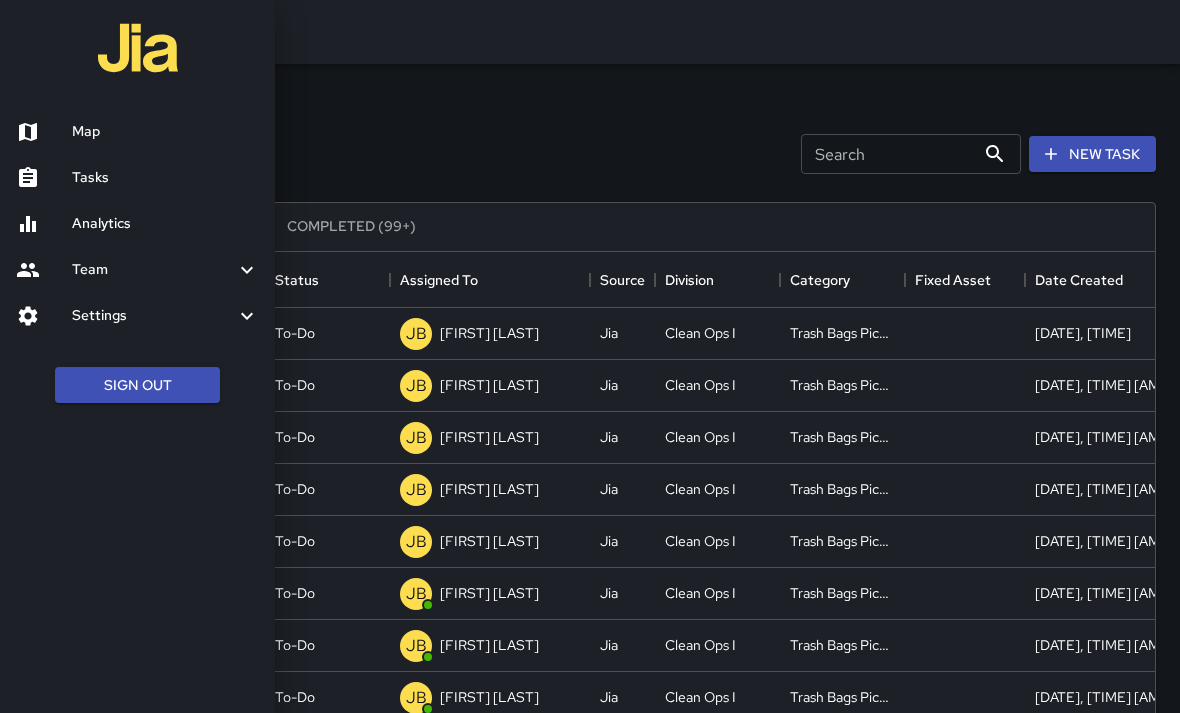 click on "Map" at bounding box center [137, 132] 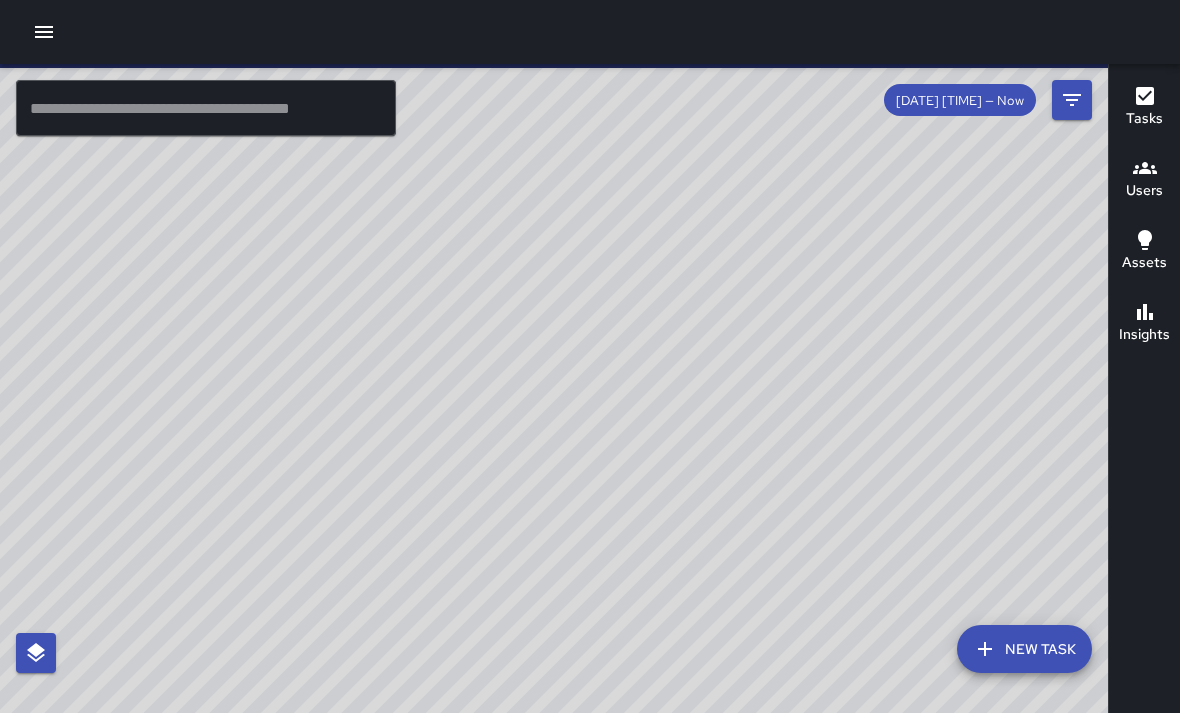 click at bounding box center [44, 32] 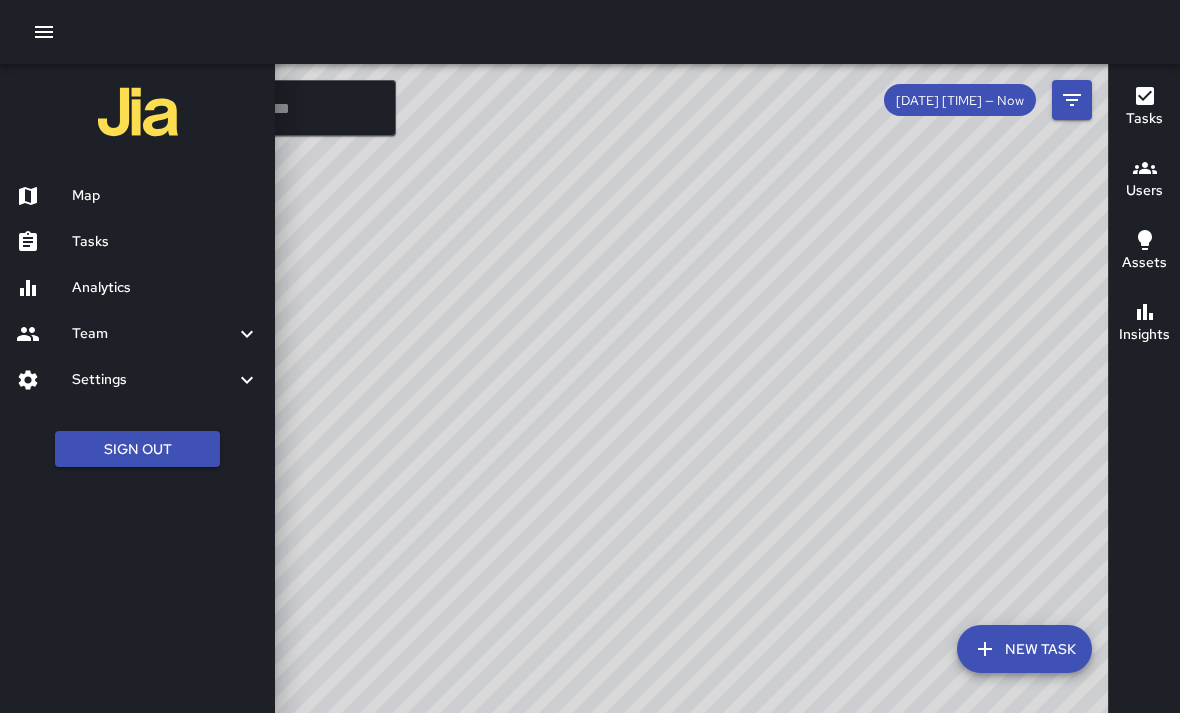 click on "Tasks" at bounding box center [137, 242] 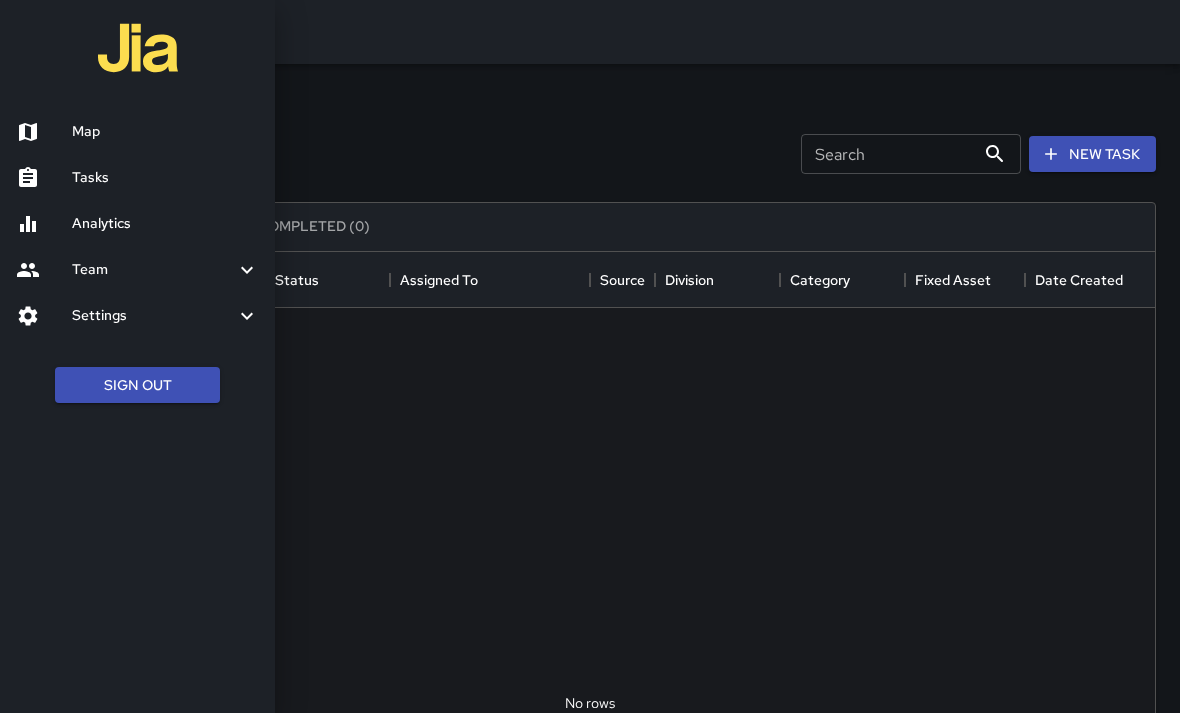 scroll, scrollTop: 1, scrollLeft: 1, axis: both 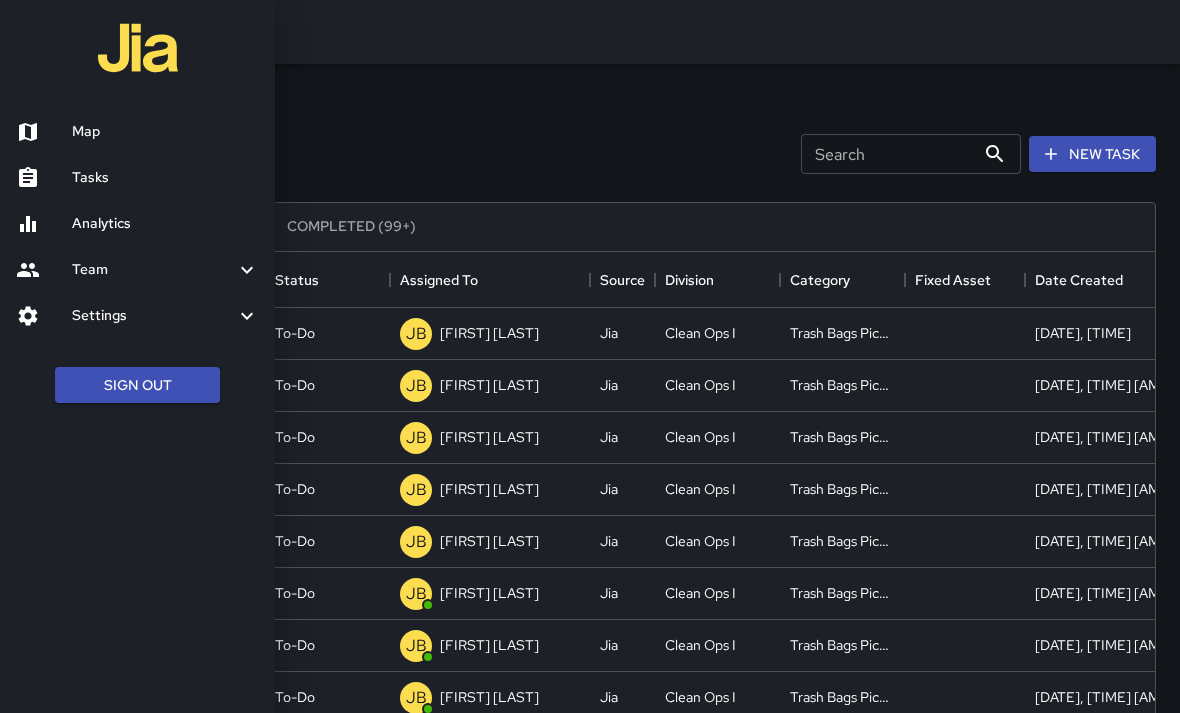 click on "Map" at bounding box center (165, 132) 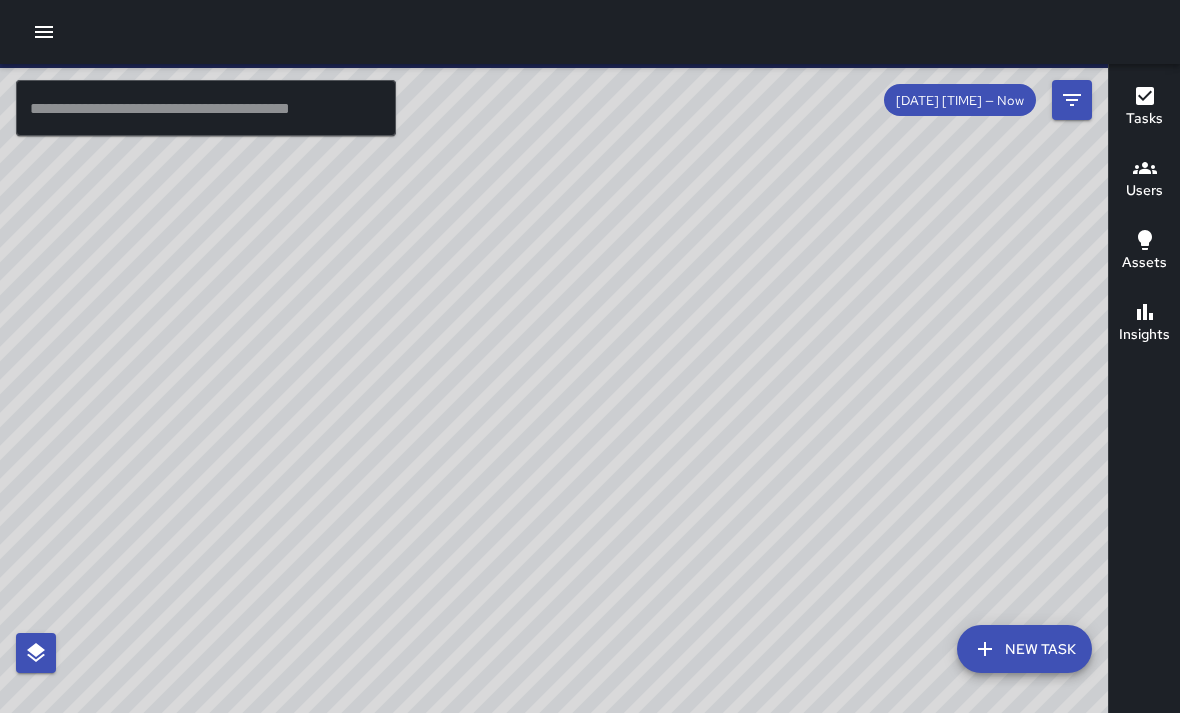 click at bounding box center (44, 32) 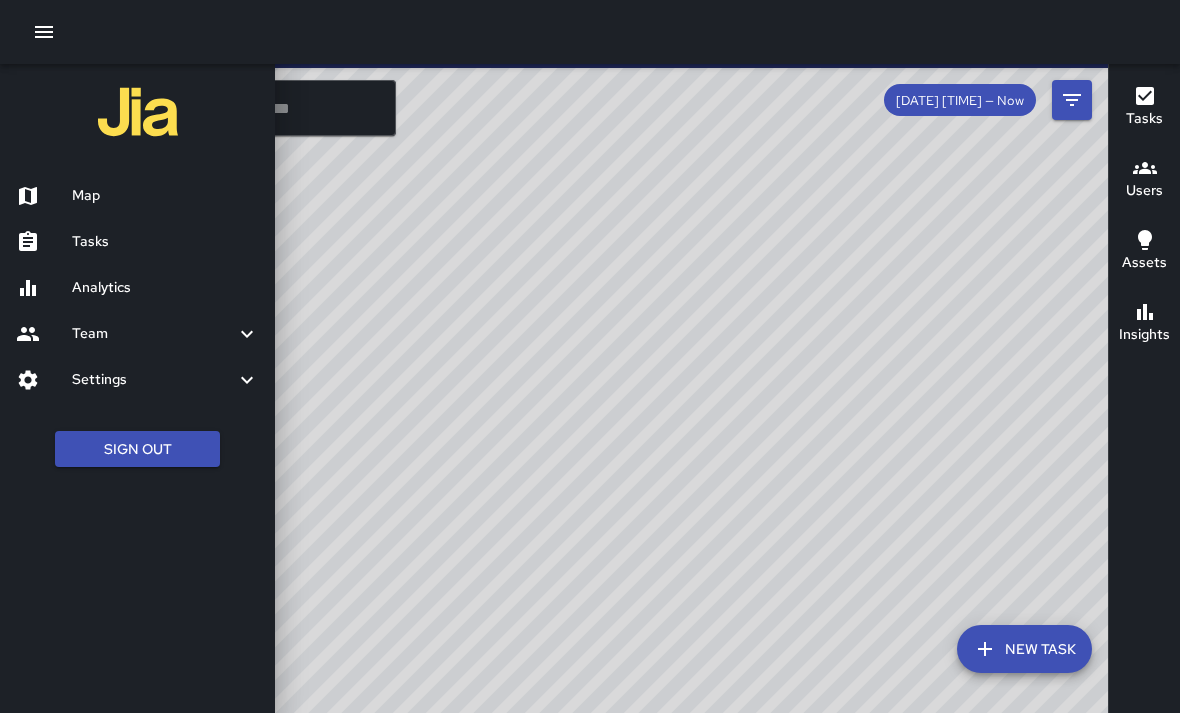 click on "Tasks" at bounding box center (165, 242) 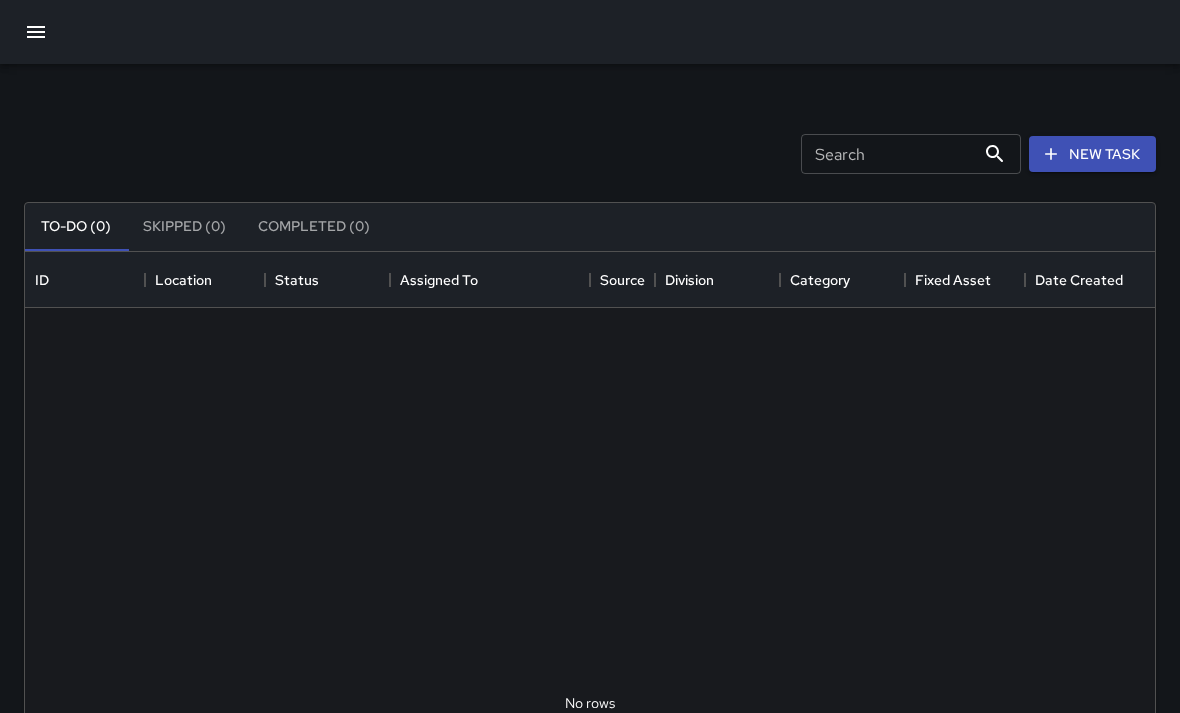 scroll, scrollTop: 1, scrollLeft: 1, axis: both 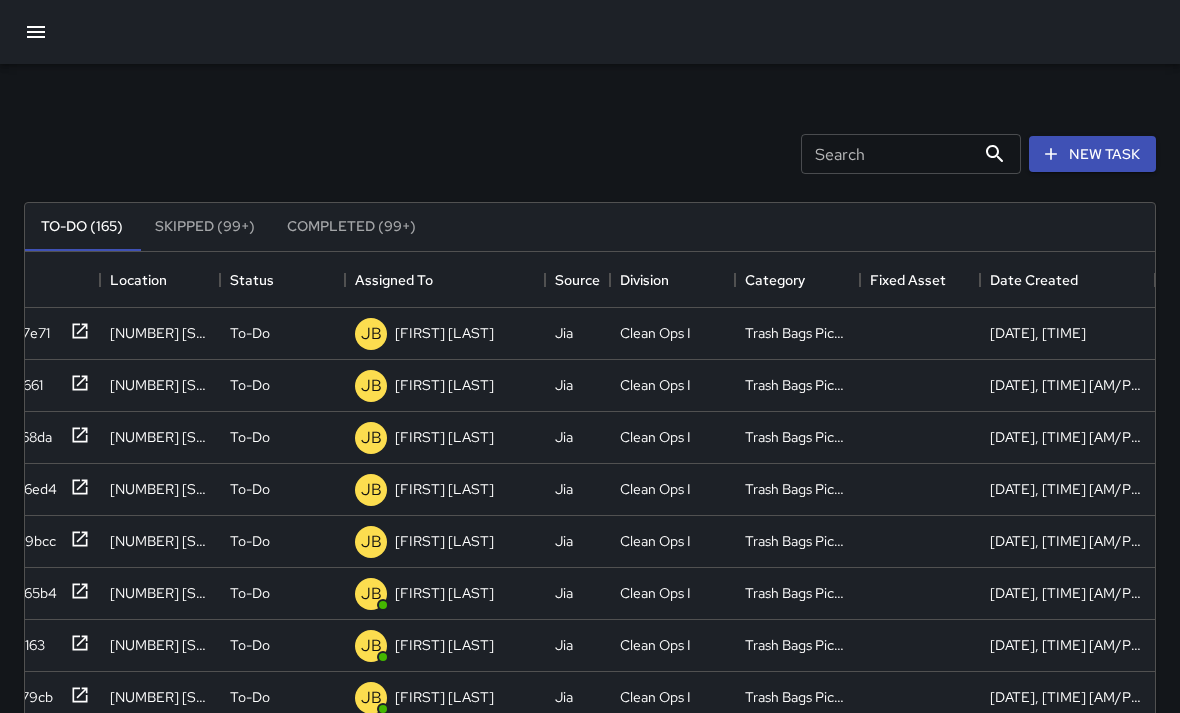 click at bounding box center (36, 32) 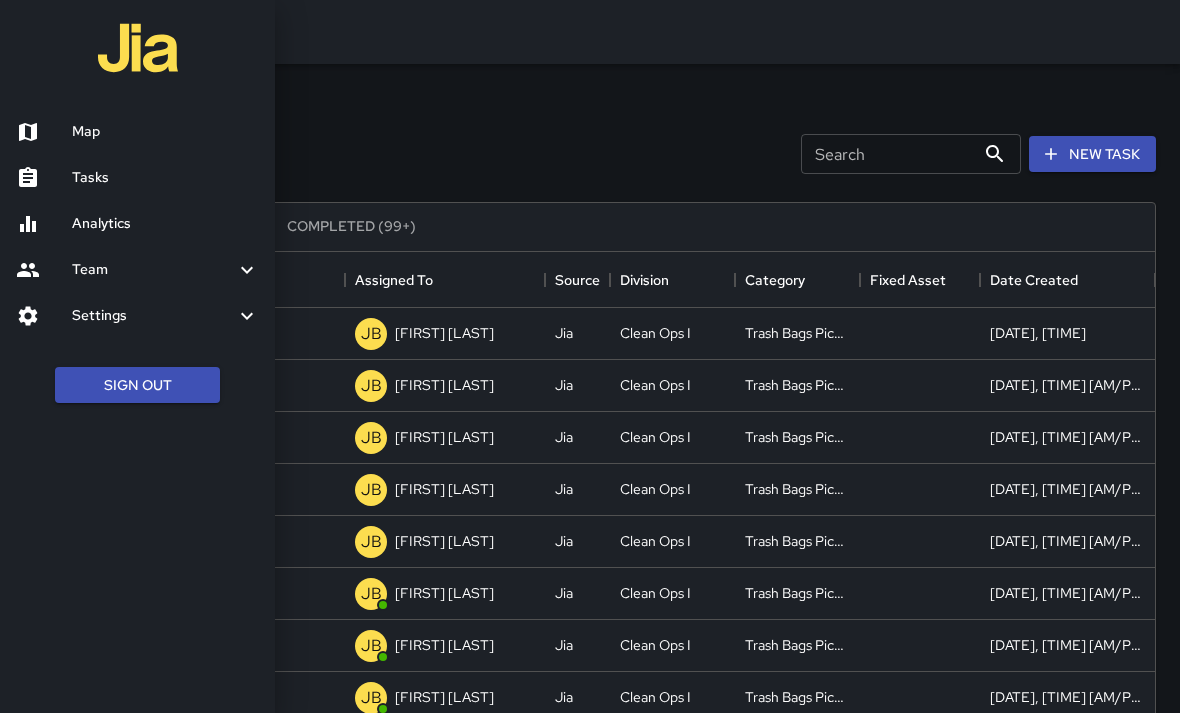 scroll, scrollTop: 0, scrollLeft: 45, axis: horizontal 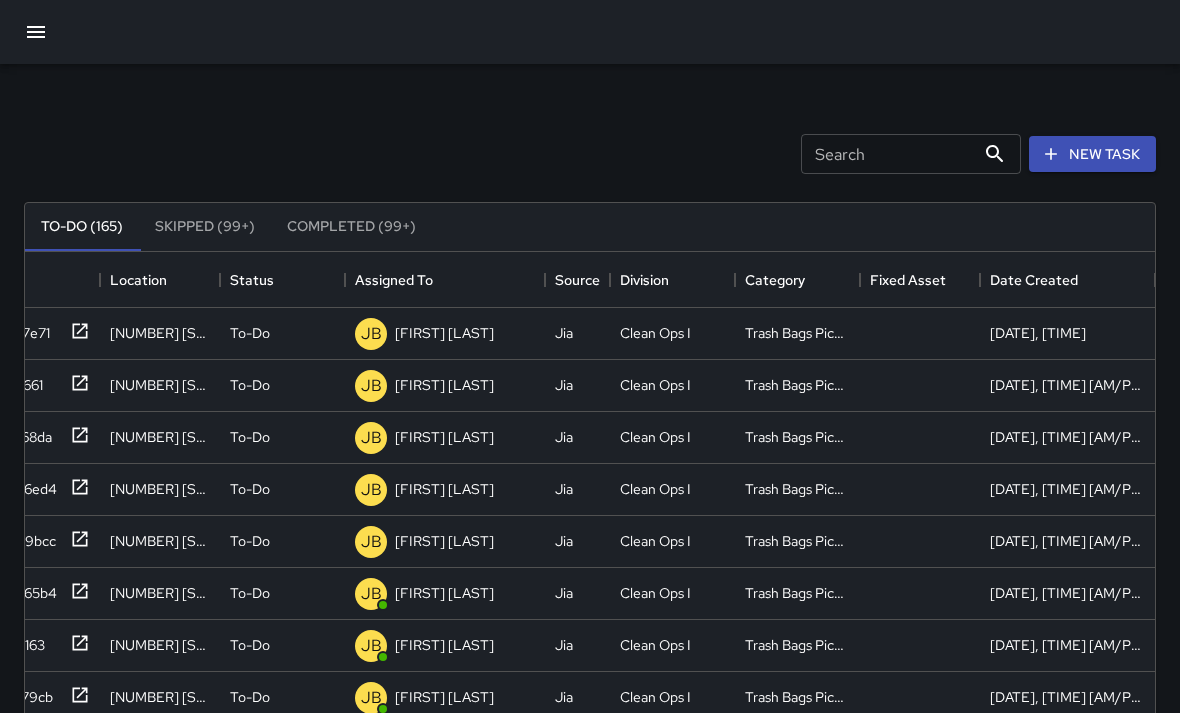 click at bounding box center (36, 32) 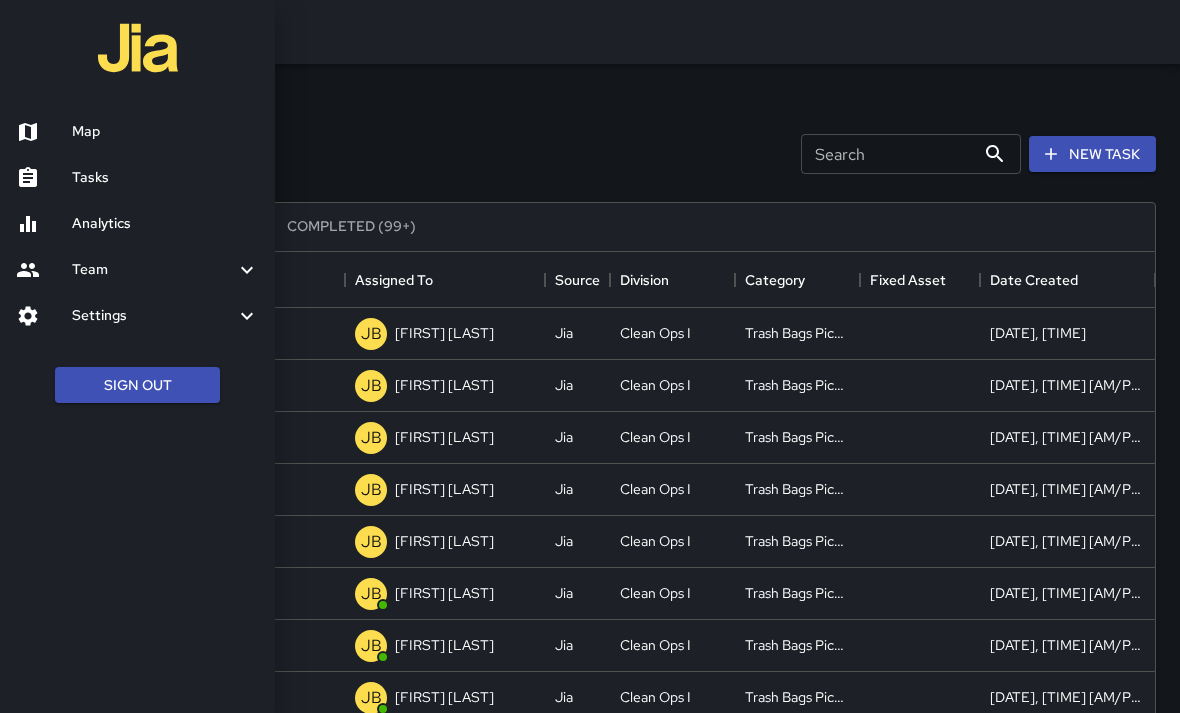 click at bounding box center (247, 270) 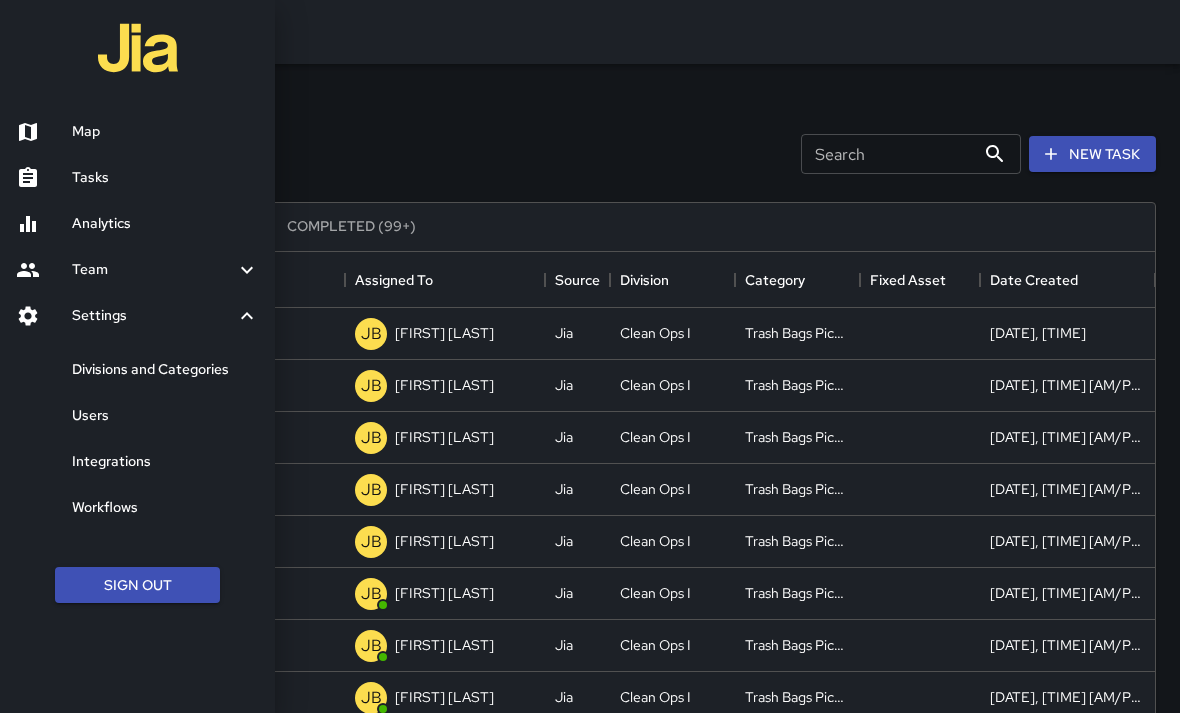 click at bounding box center [590, 356] 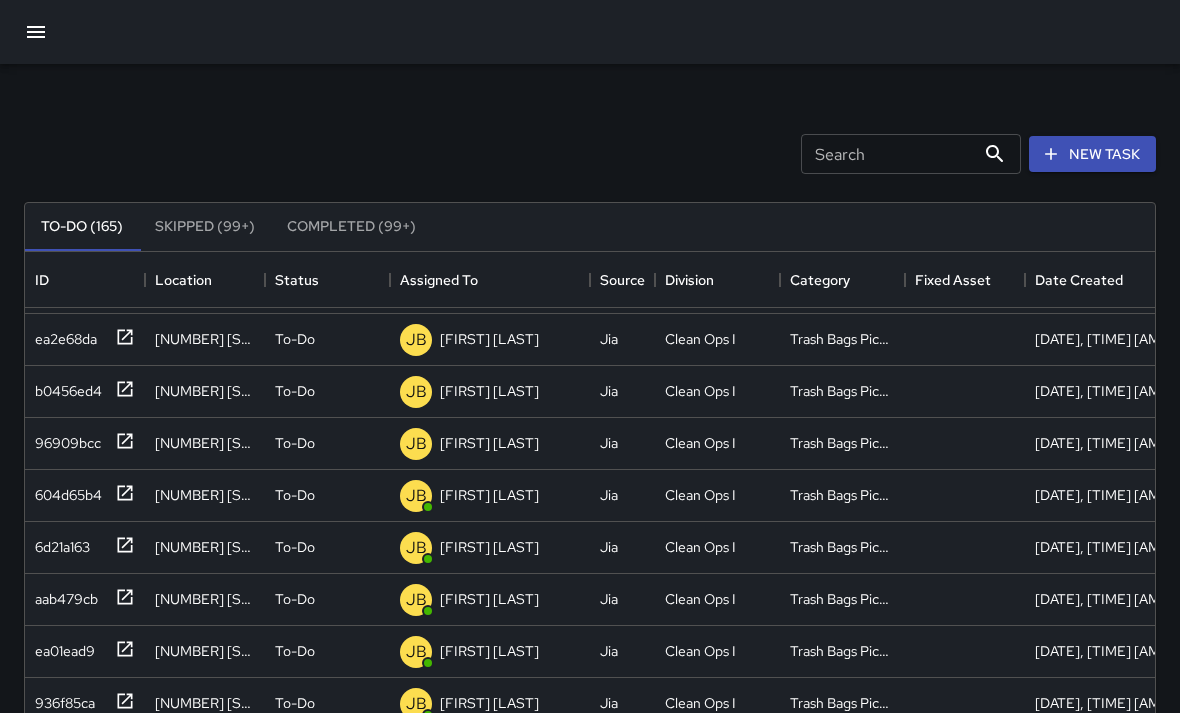 scroll, scrollTop: 98, scrollLeft: 0, axis: vertical 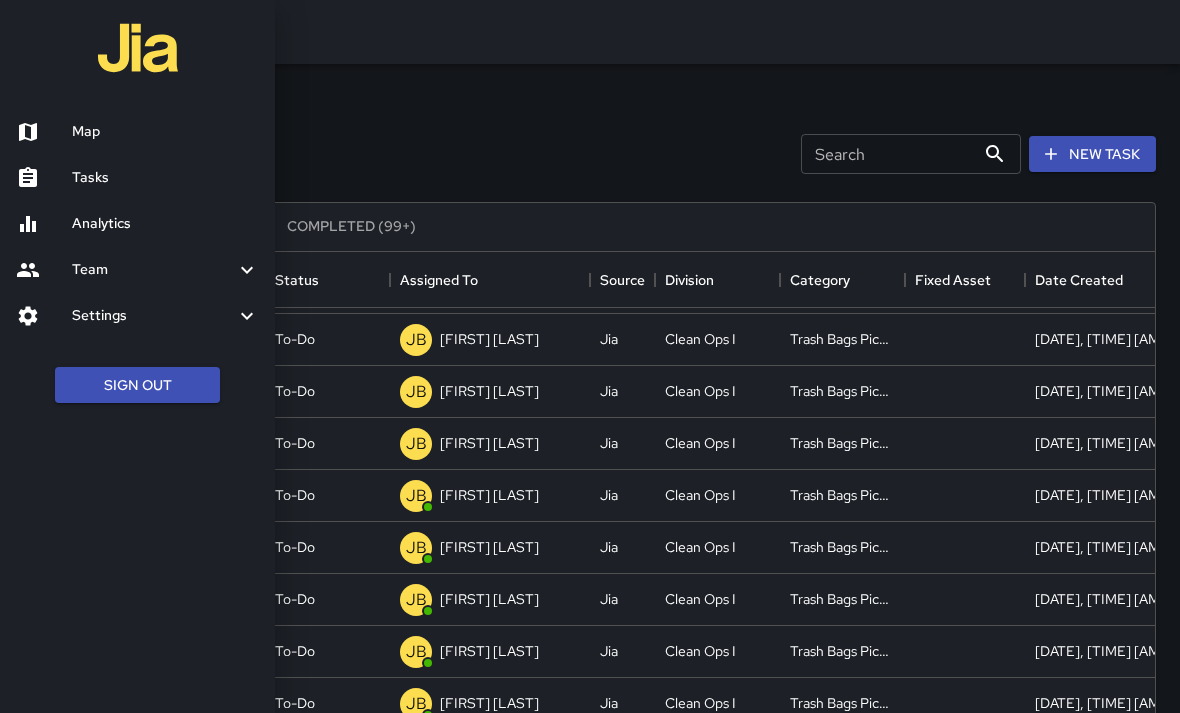 click on "Map" at bounding box center (165, 132) 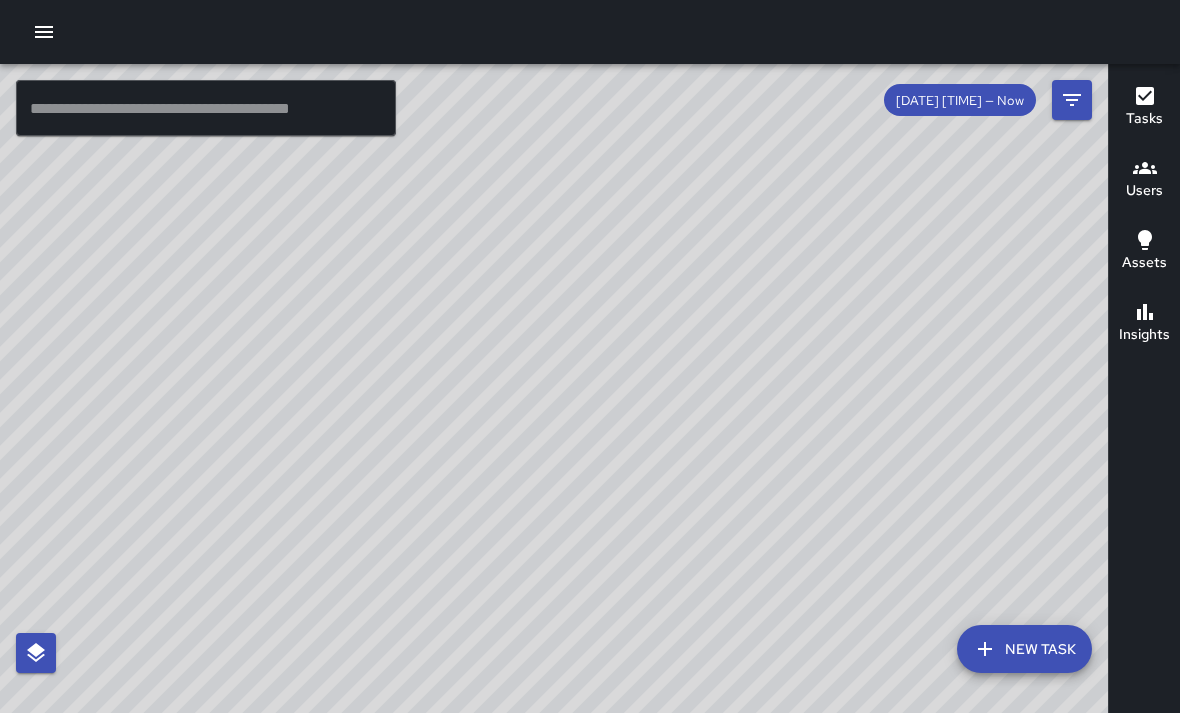 click on "© Mapbox   © OpenStreetMap   Improve this map" at bounding box center [554, 420] 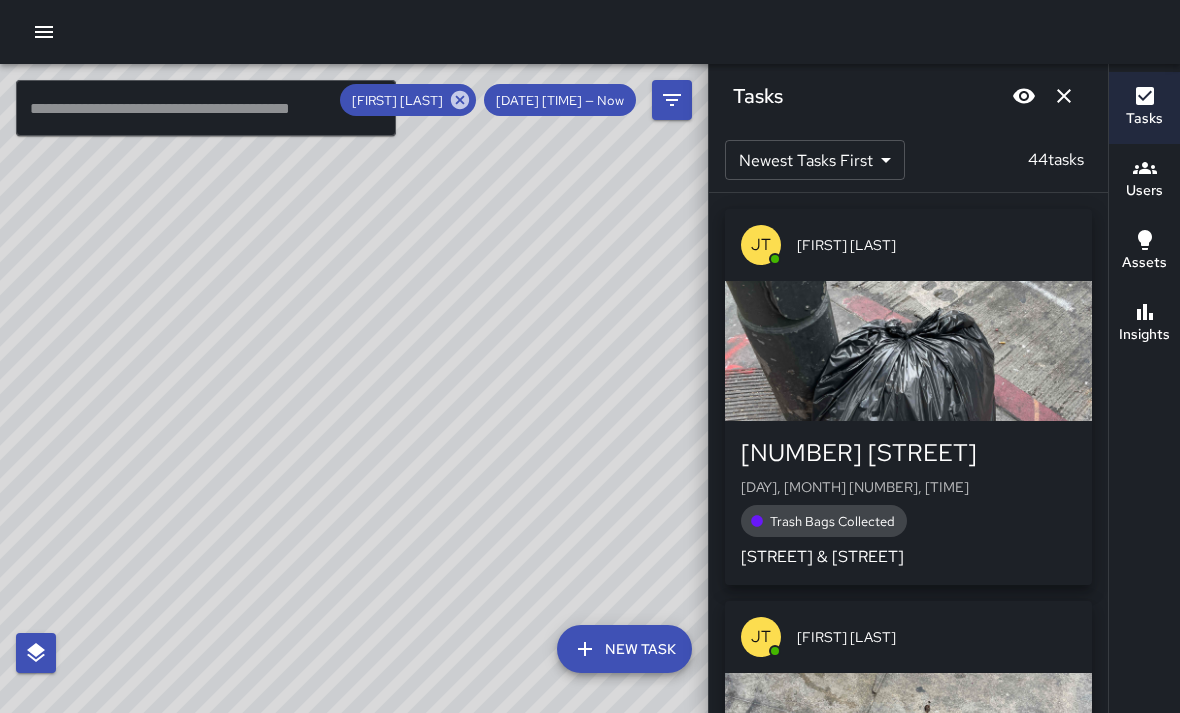 click at bounding box center (1064, 96) 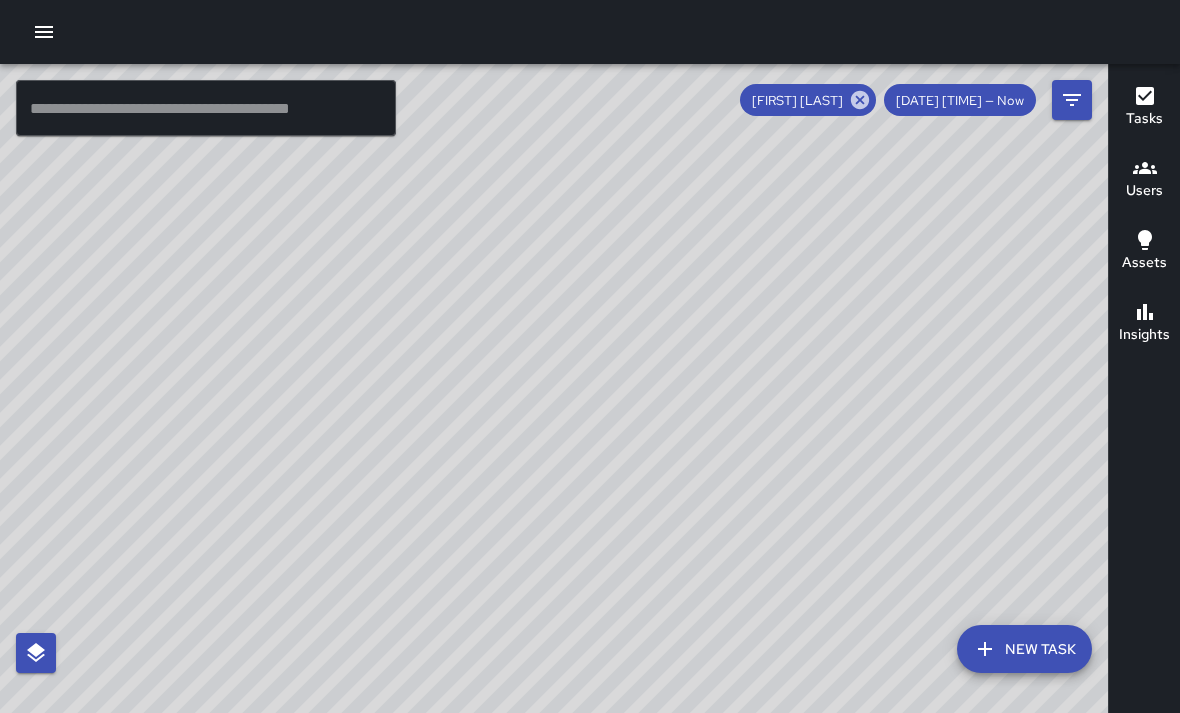 click at bounding box center (860, 100) 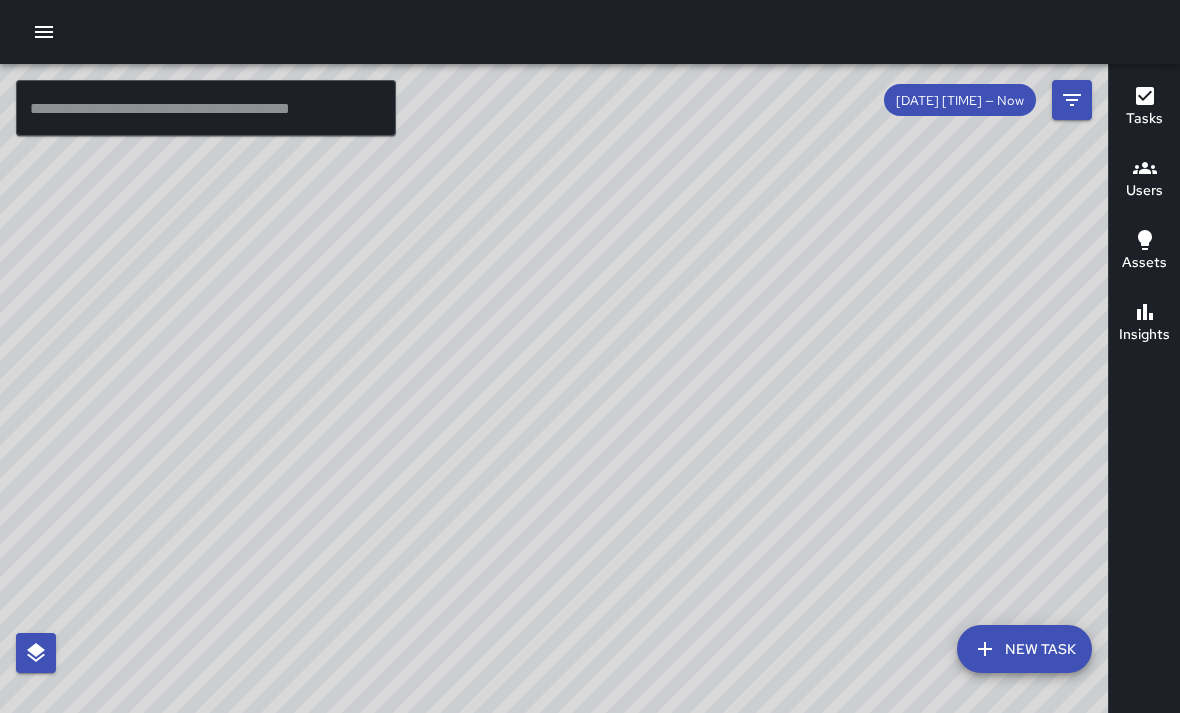 click on "© Mapbox   © OpenStreetMap   Improve this map jB [FIRST] [LAST] Supervisor Tasks 2  /  2 Time [DURATION] [TIME] Distance [NUMBER]  miles" at bounding box center (554, 420) 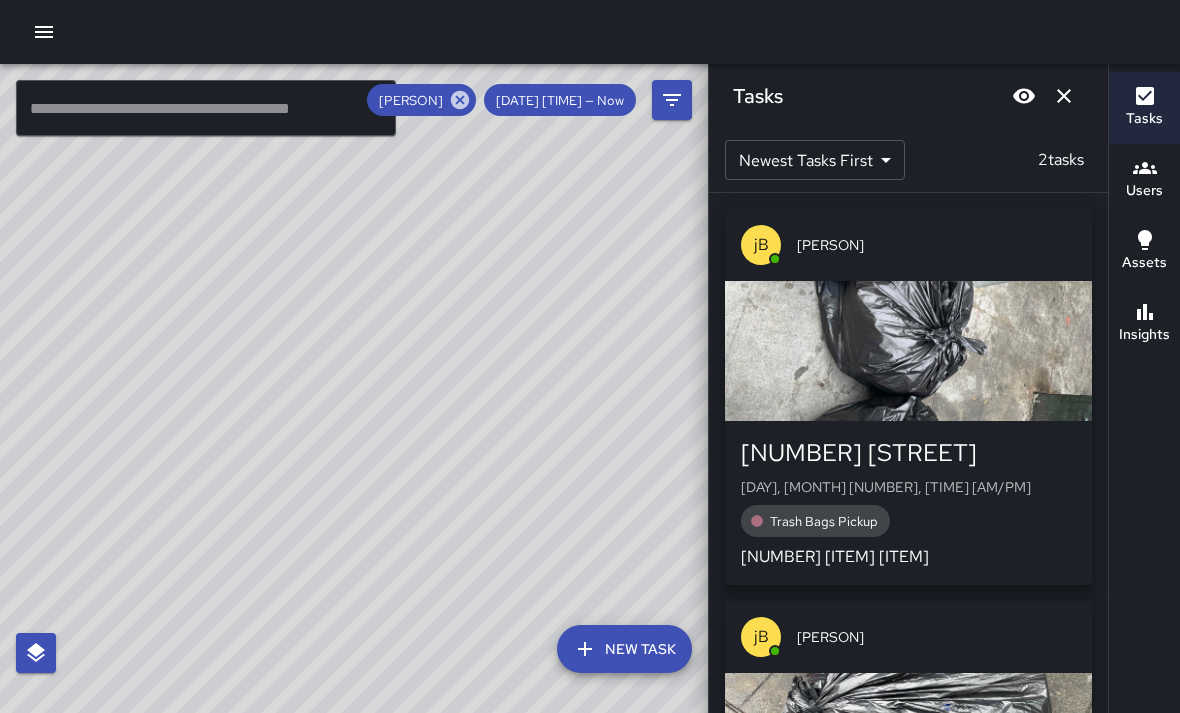 click at bounding box center (1064, 96) 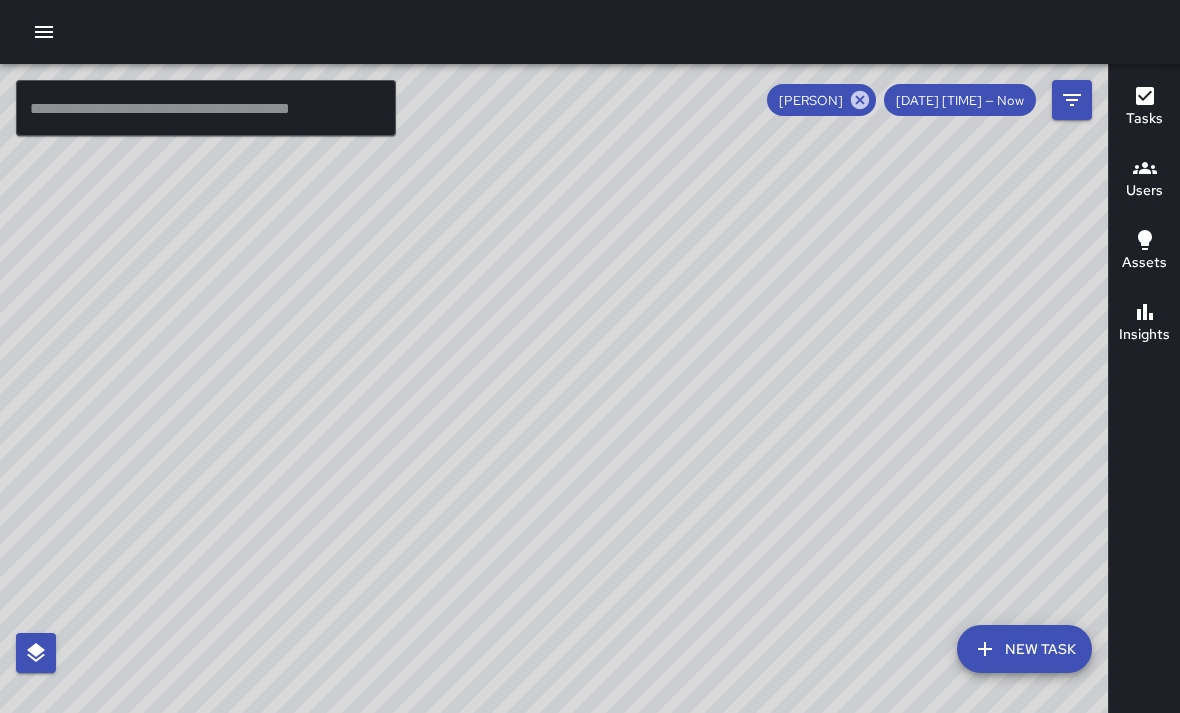 click at bounding box center [860, 100] 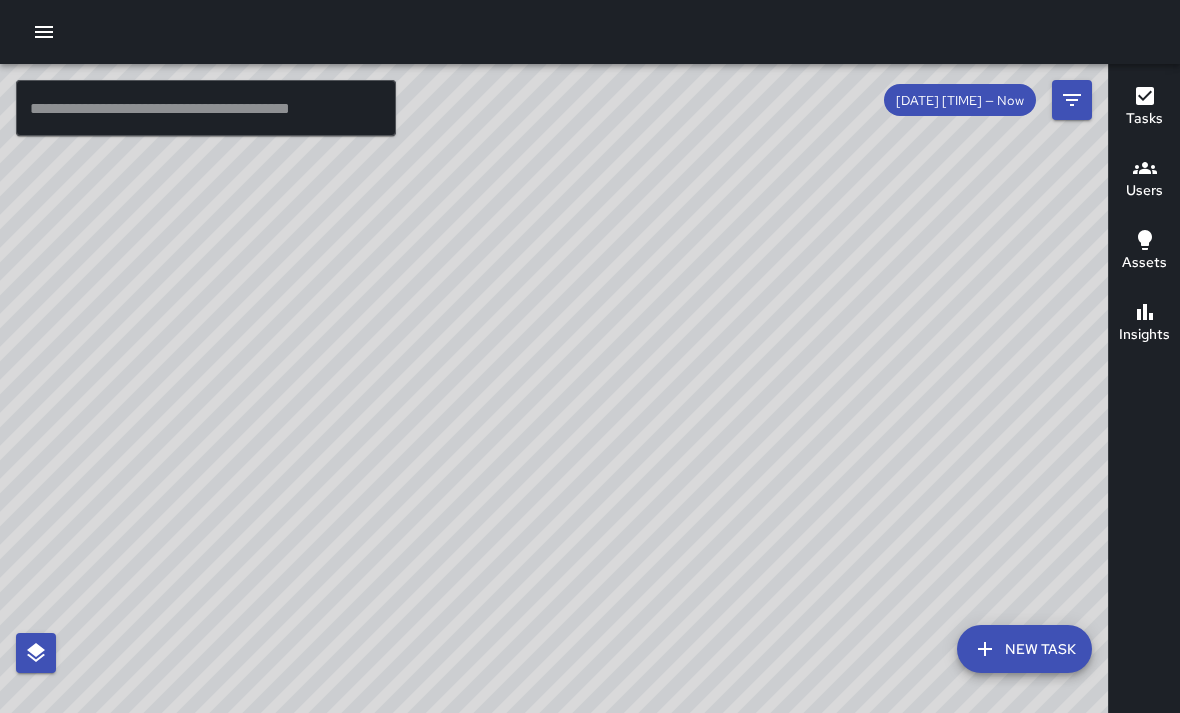 click on "Tasks" at bounding box center (1144, 119) 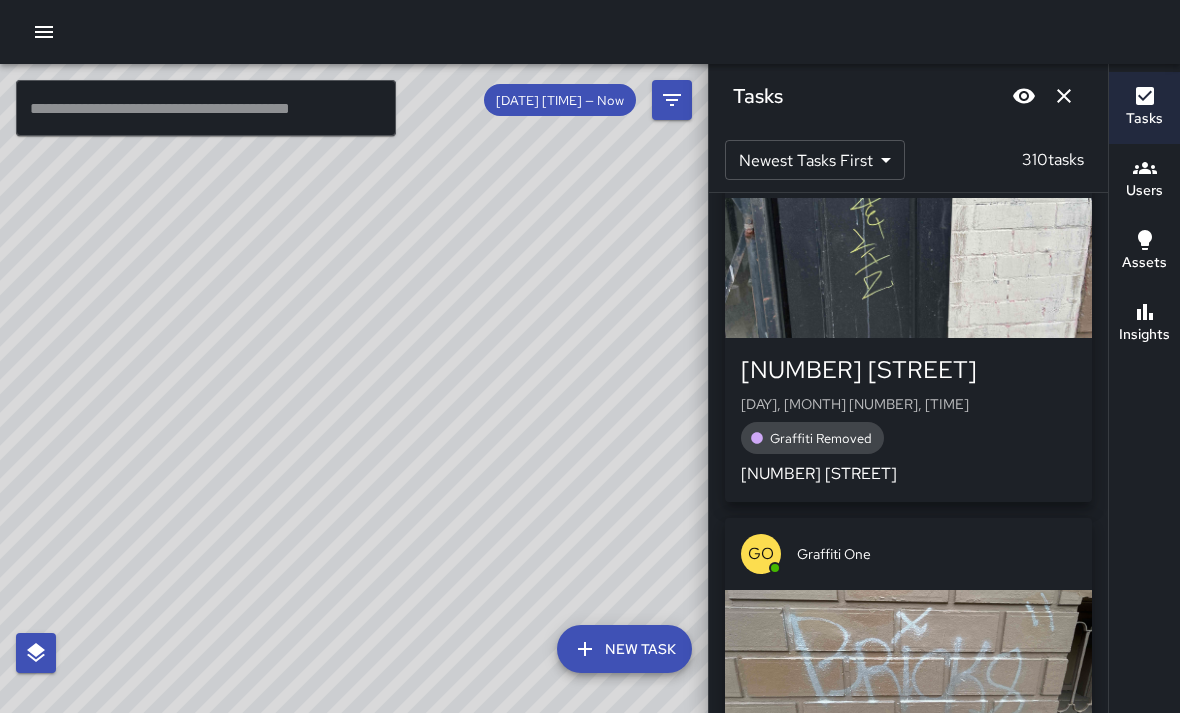 scroll, scrollTop: 477, scrollLeft: 0, axis: vertical 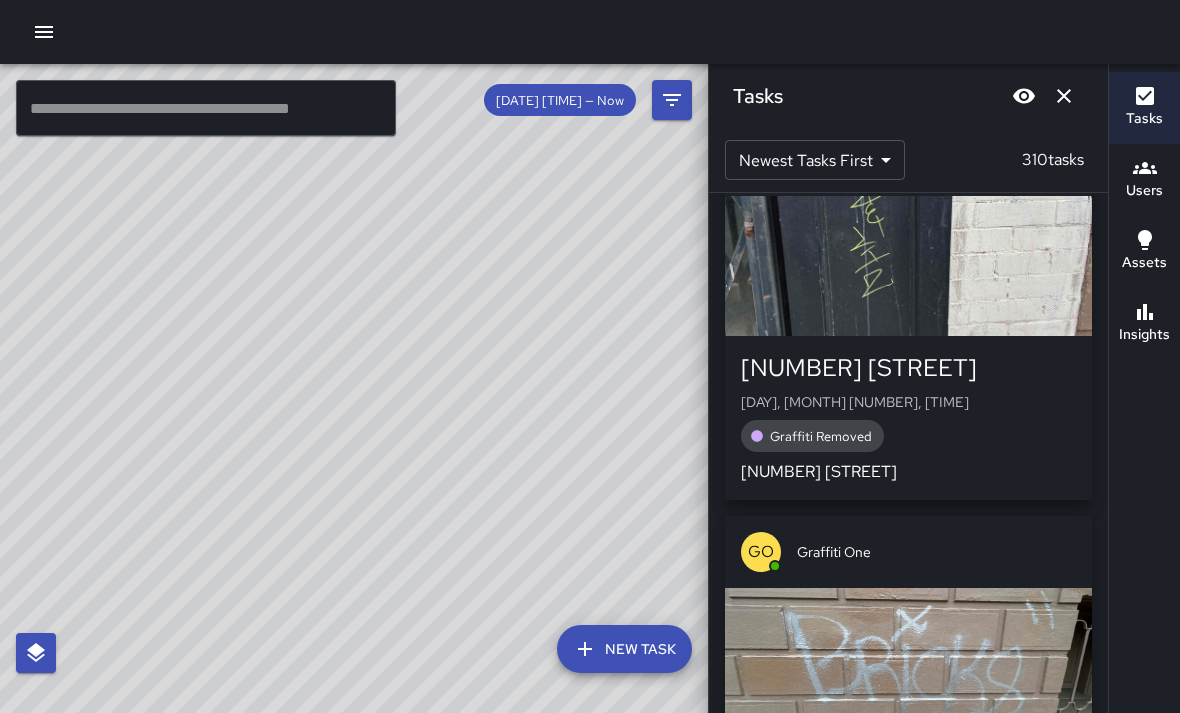 click at bounding box center (1064, 96) 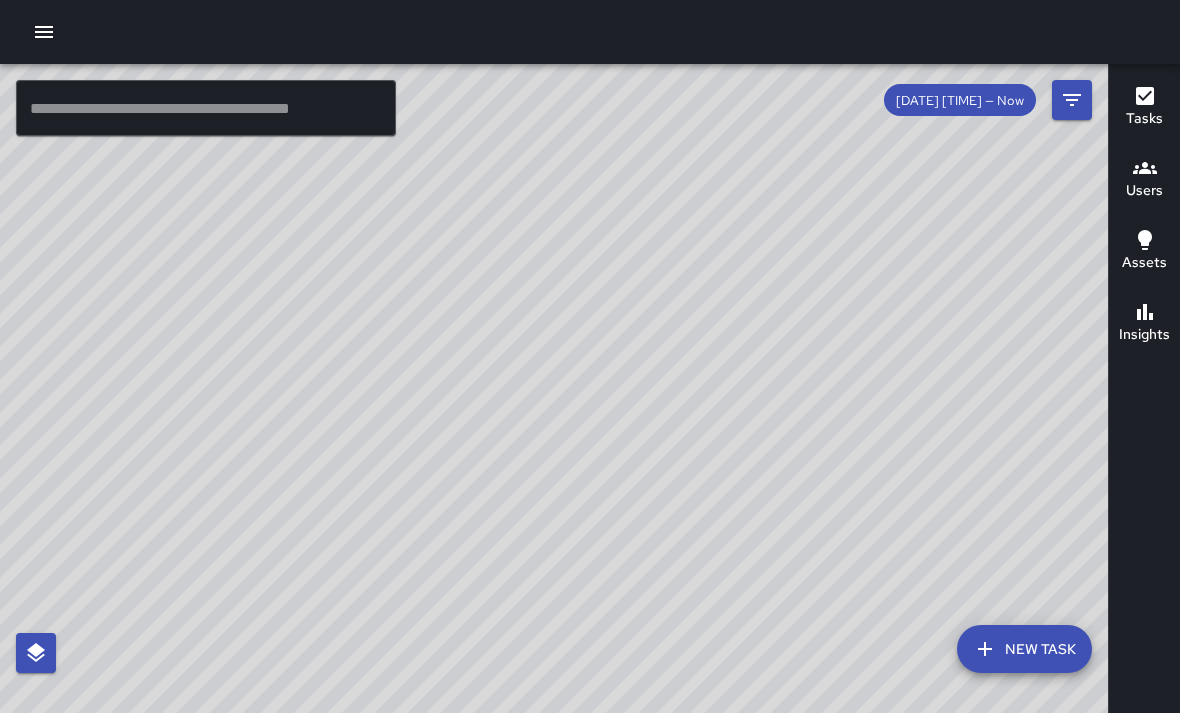 click at bounding box center (1072, 100) 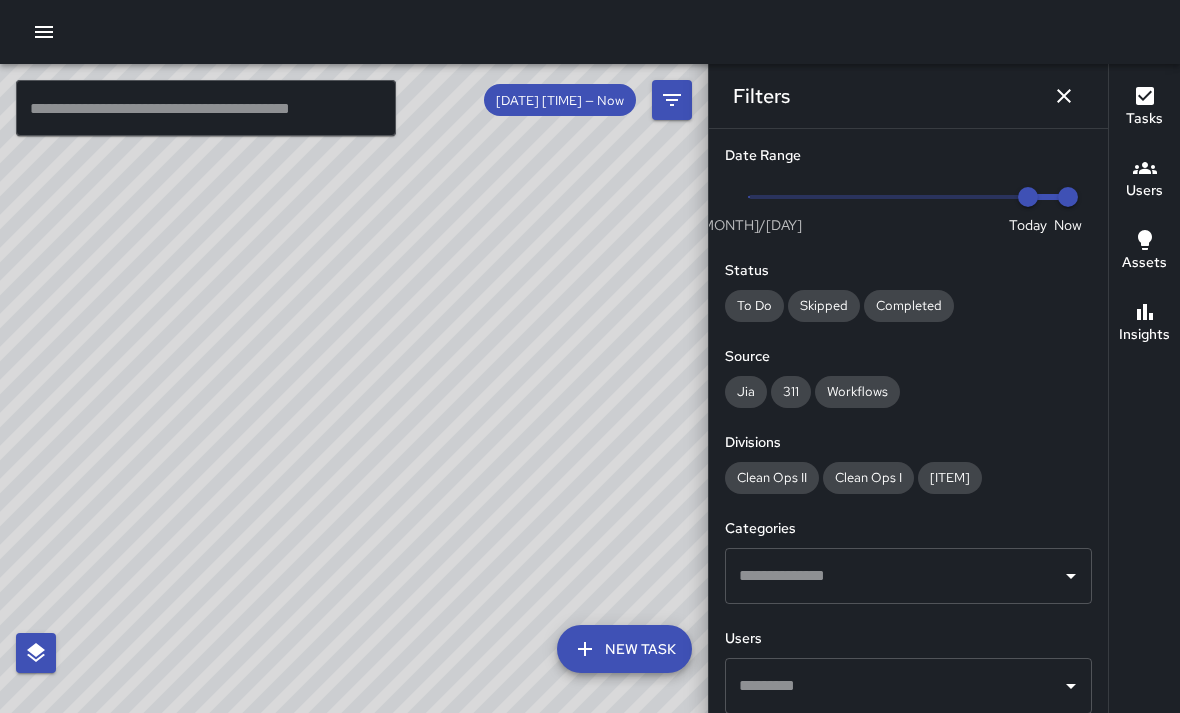 click at bounding box center [893, 576] 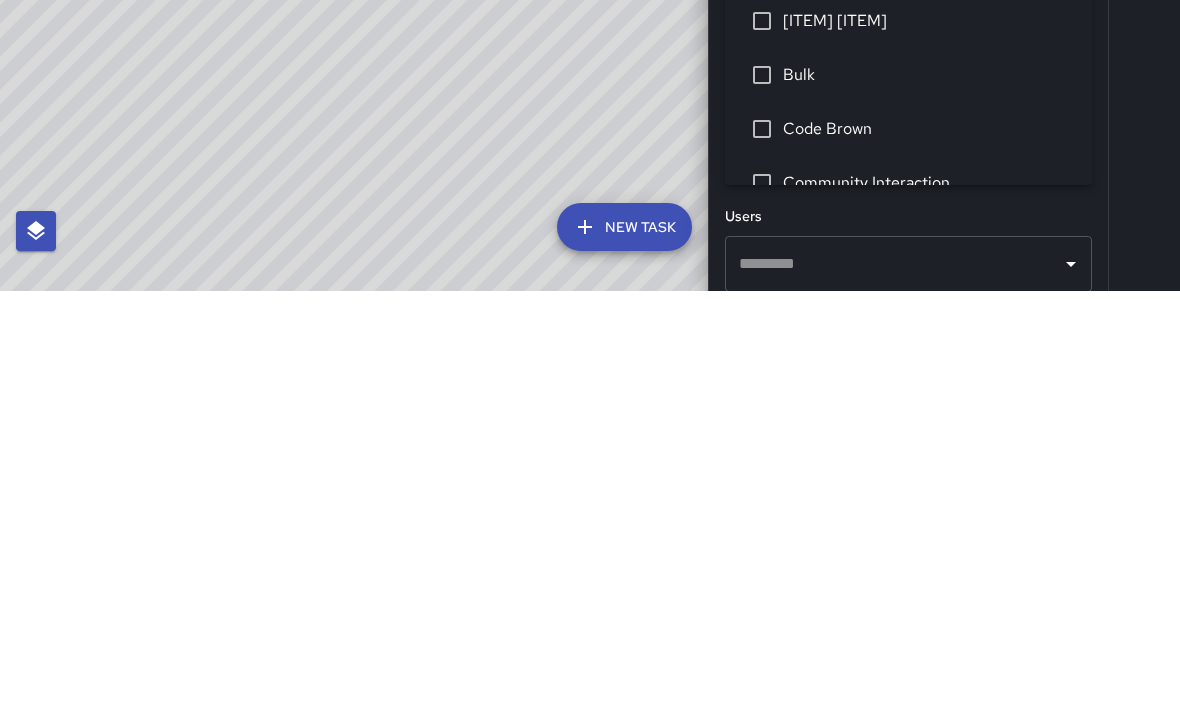 scroll, scrollTop: 64, scrollLeft: 0, axis: vertical 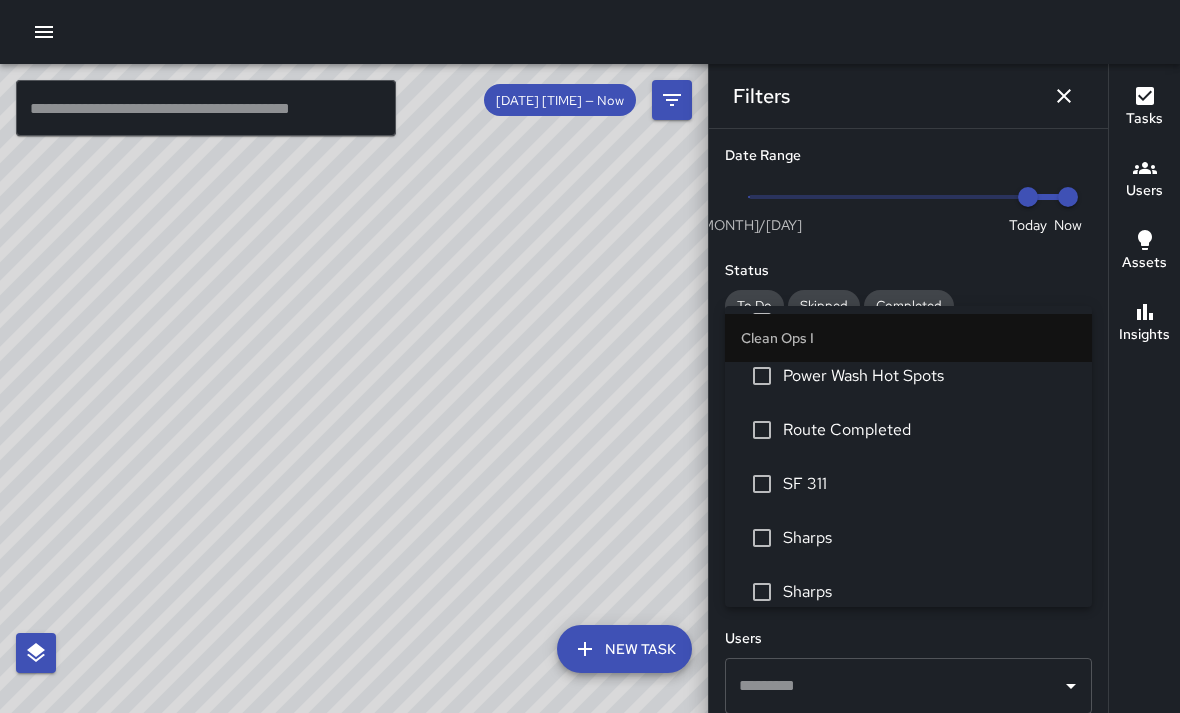 click on "SF 311" at bounding box center (929, 484) 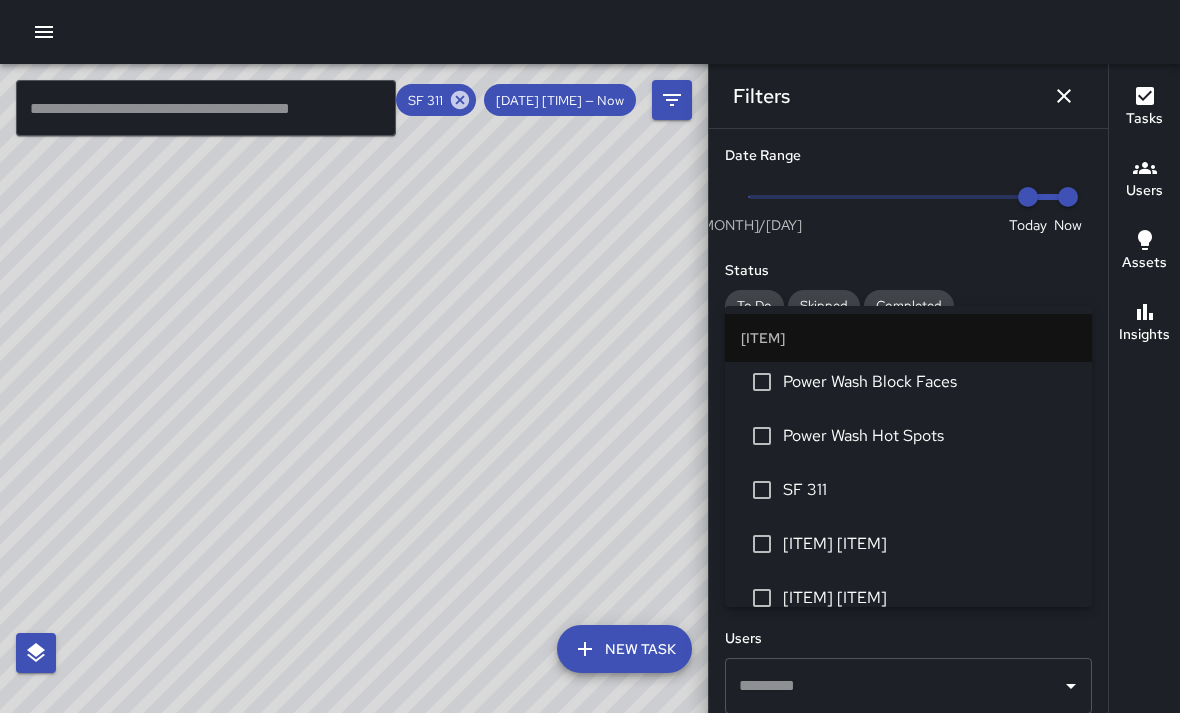 scroll, scrollTop: 1723, scrollLeft: 0, axis: vertical 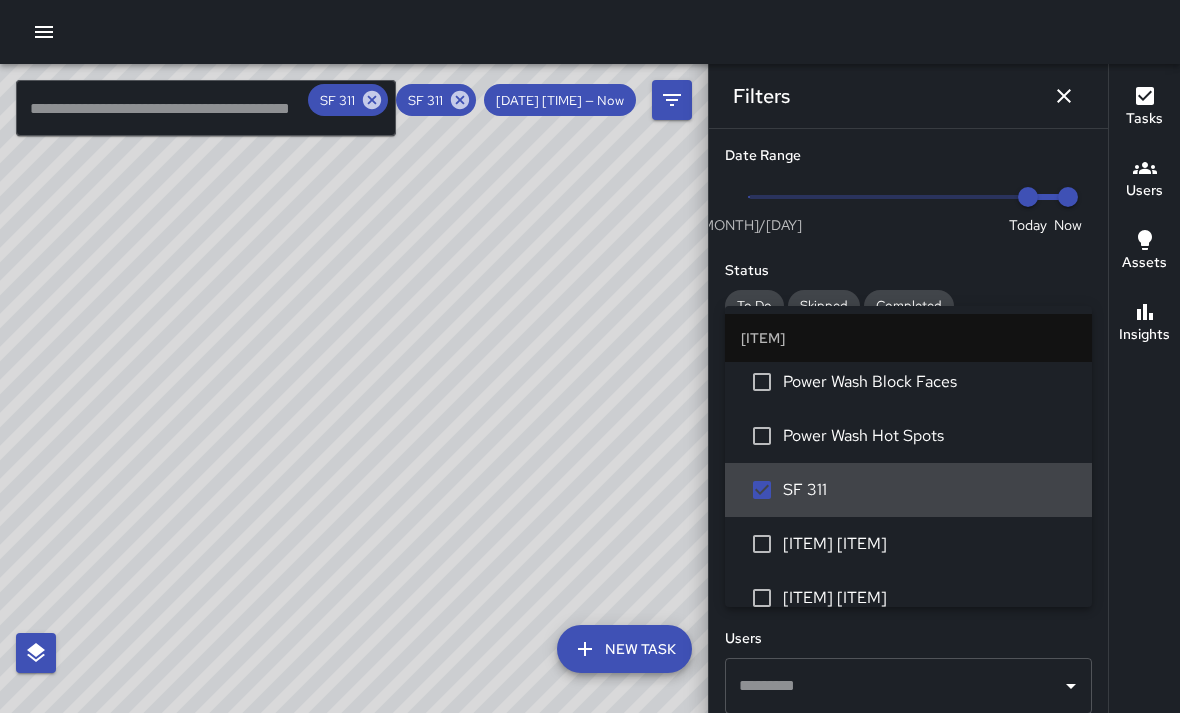 click at bounding box center [1064, 96] 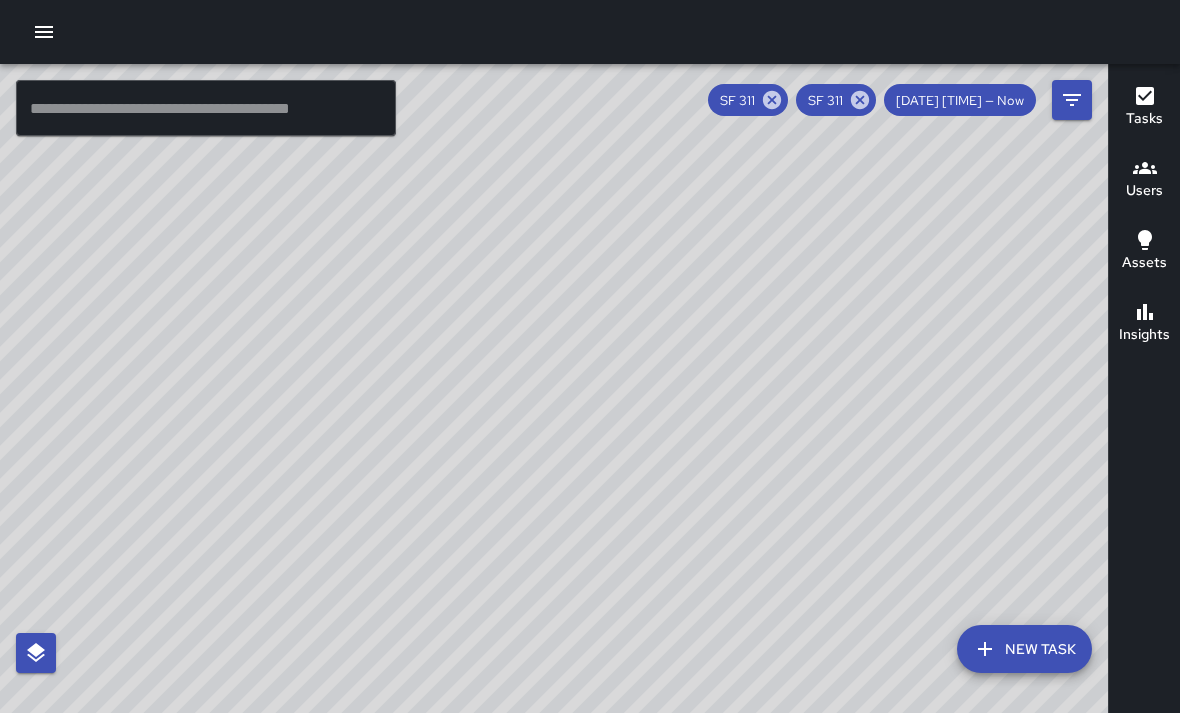 click on "© Mapbox   © OpenStreetMap   Improve this map" at bounding box center [554, 420] 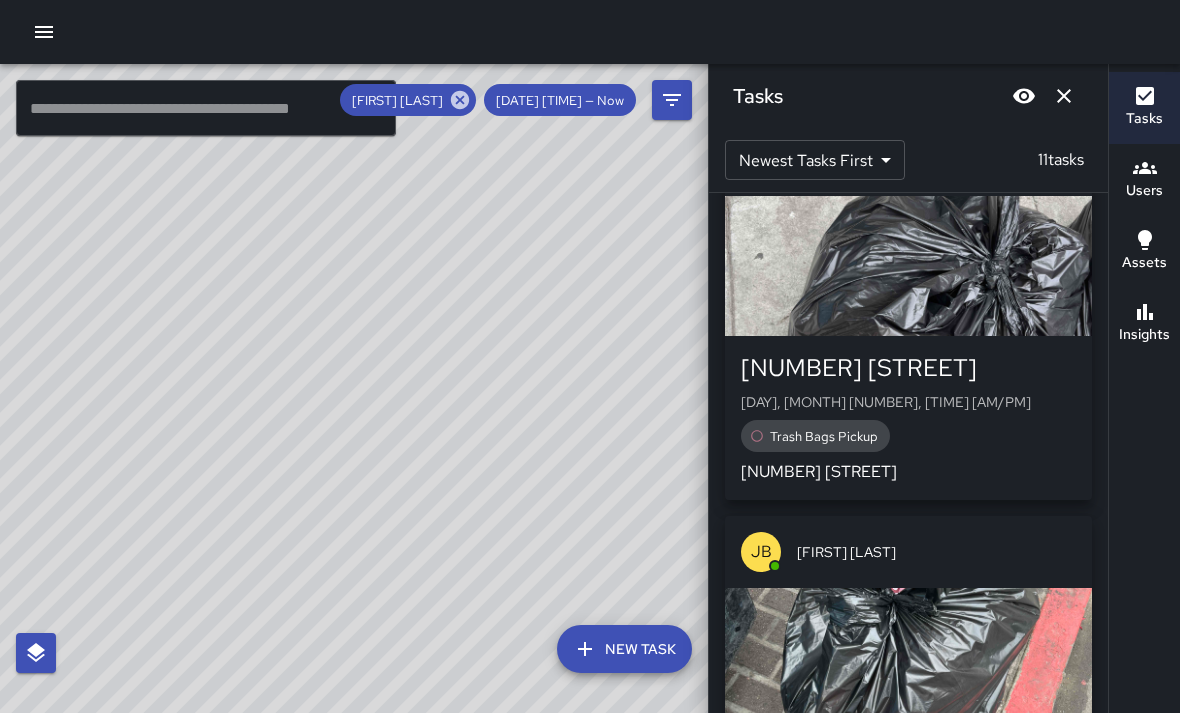 click at bounding box center (1064, 96) 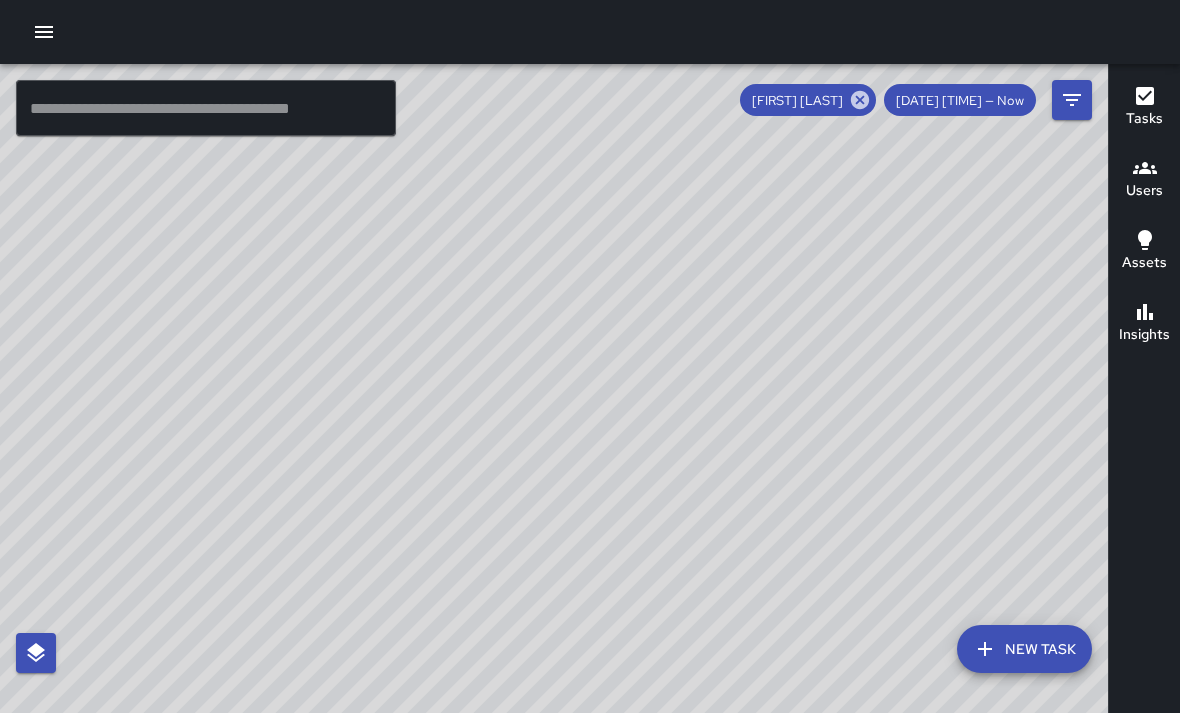 click at bounding box center (44, 32) 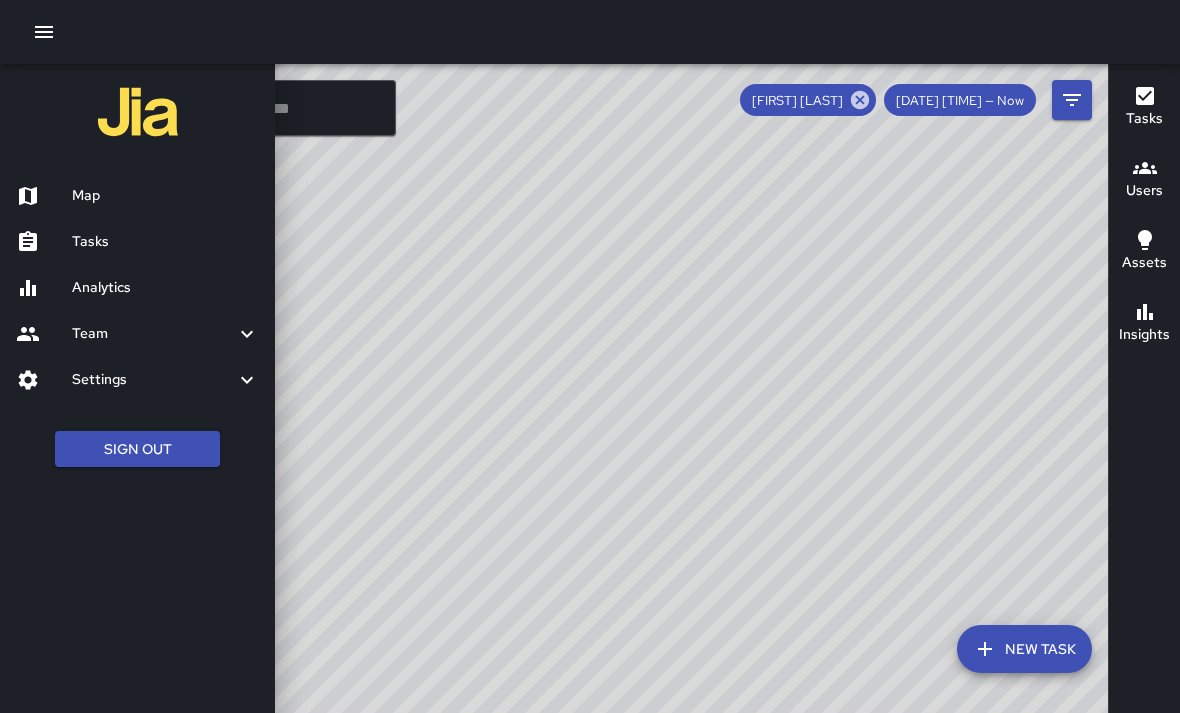 click on "Tasks" at bounding box center [165, 242] 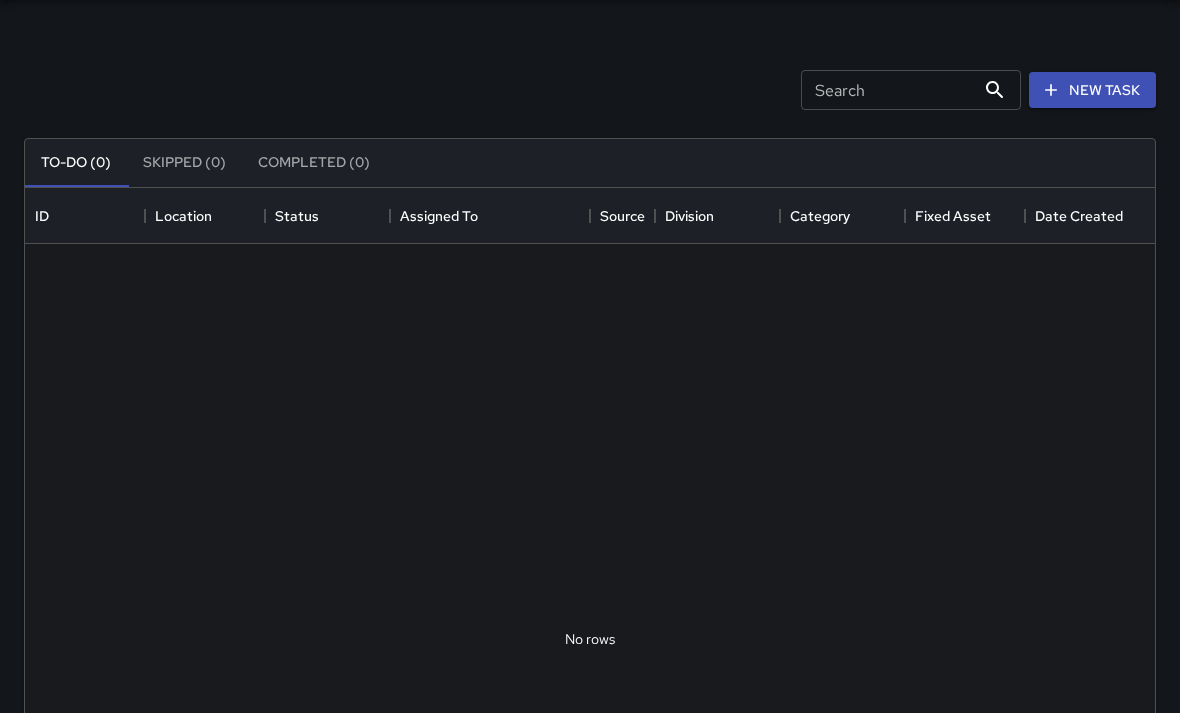 scroll, scrollTop: 1, scrollLeft: 1, axis: both 